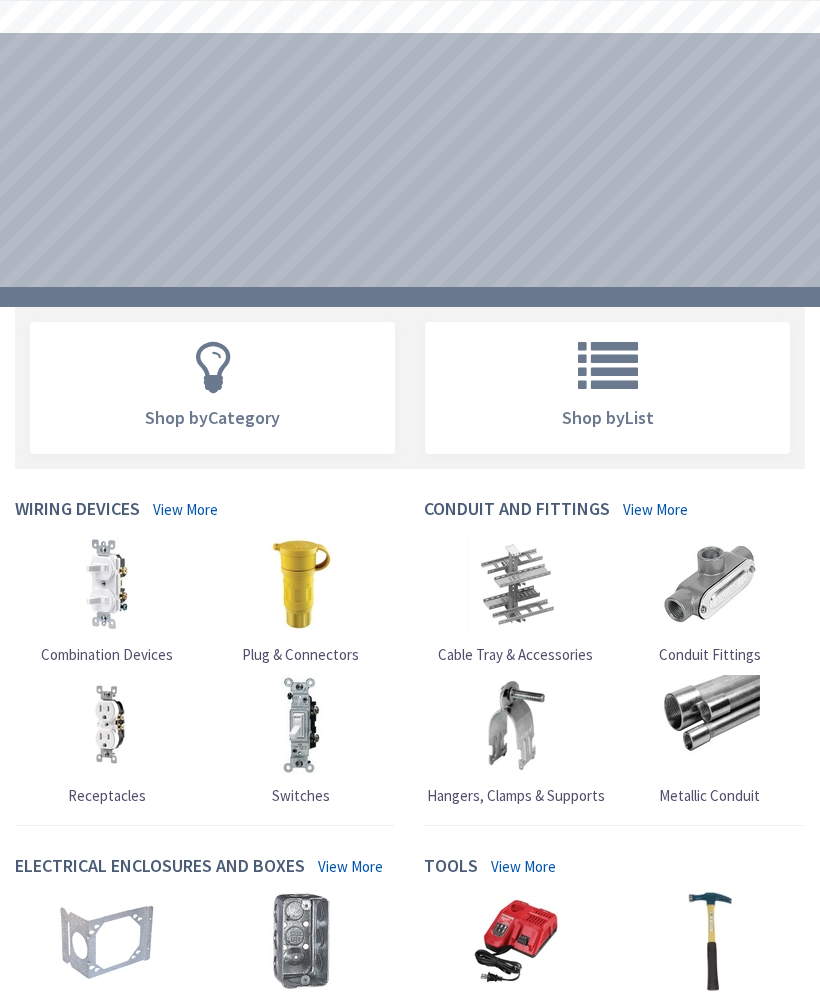 scroll, scrollTop: 0, scrollLeft: 0, axis: both 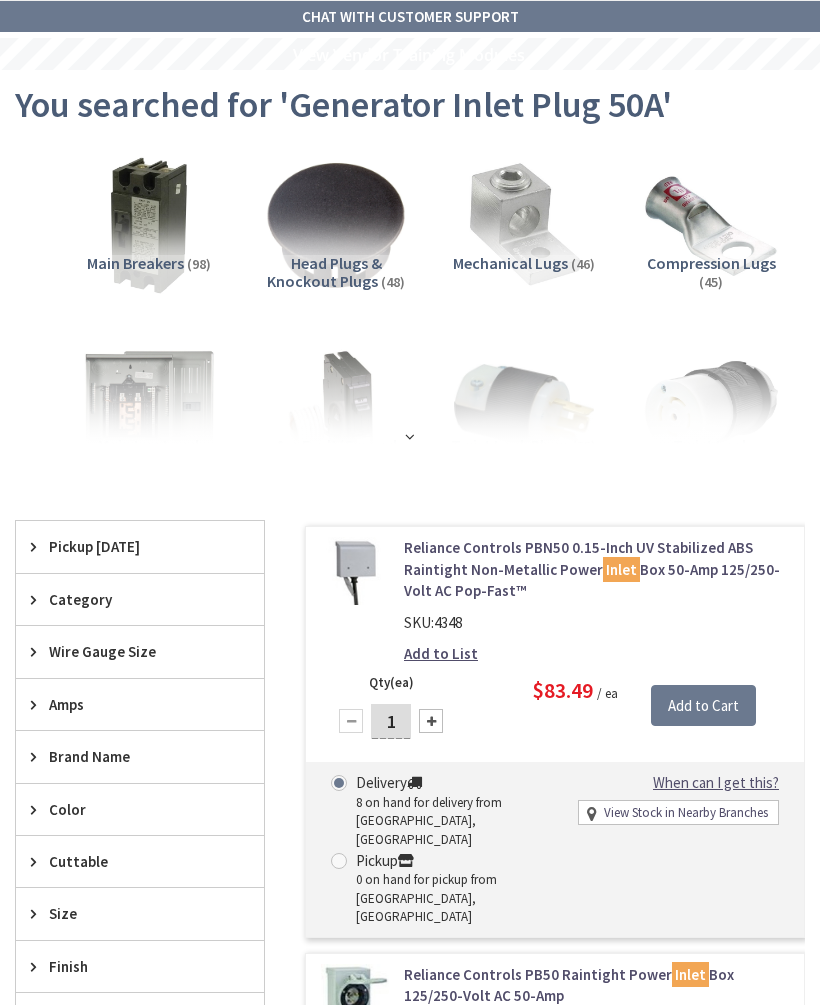 click on "Reliance Controls PBN50 0.15-Inch UV Stabilized ABS Raintight Non-Metallic Power  Inlet  Box 50-Amp 125/250-Volt AC Pop-Fast™" at bounding box center (596, 569) 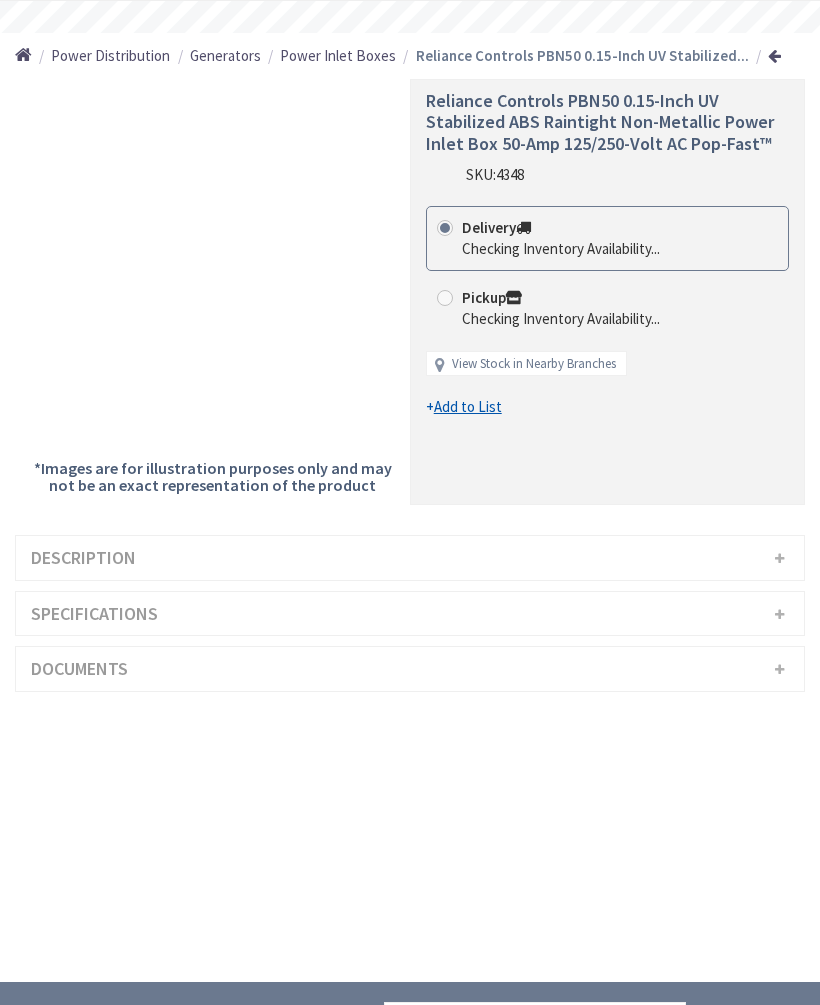 scroll, scrollTop: 0, scrollLeft: 0, axis: both 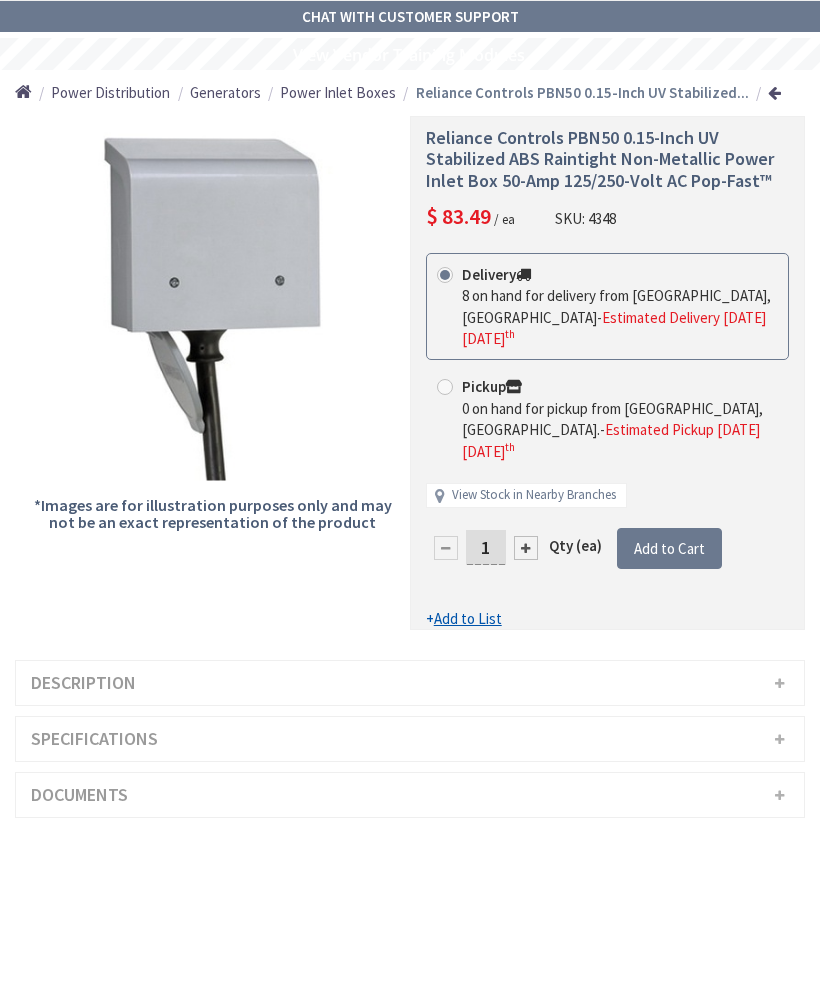 click on "Add to Cart" at bounding box center (669, 548) 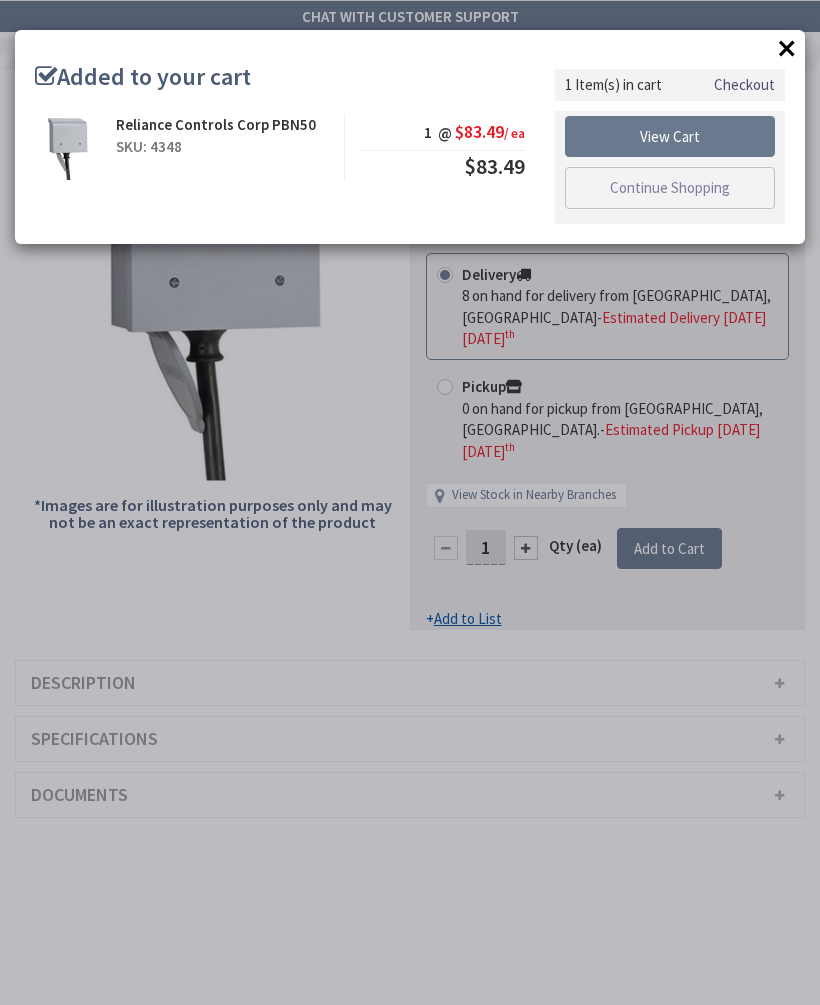 click on "×
Added to your cart
Reliance Controls Corp PBN50
SKU: 4348
1  @
$83.49  / ea
$83.49" at bounding box center [410, 502] 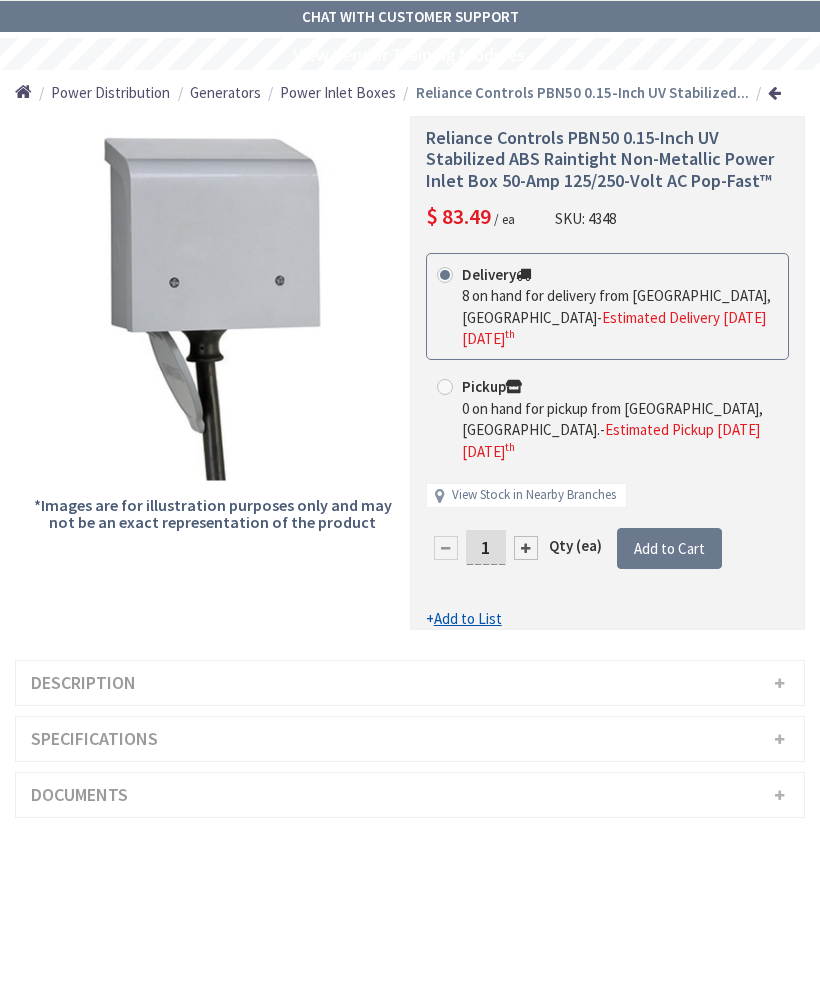 click on "Add to Cart" at bounding box center (669, 549) 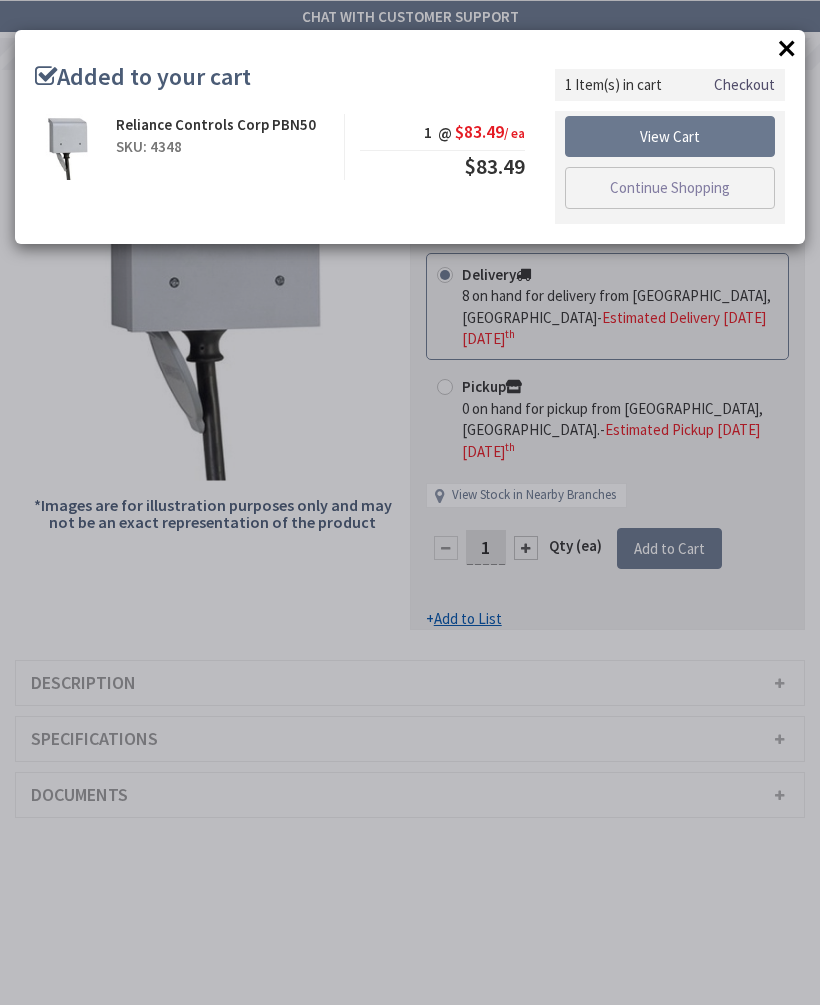 click on "View Cart" at bounding box center [670, 137] 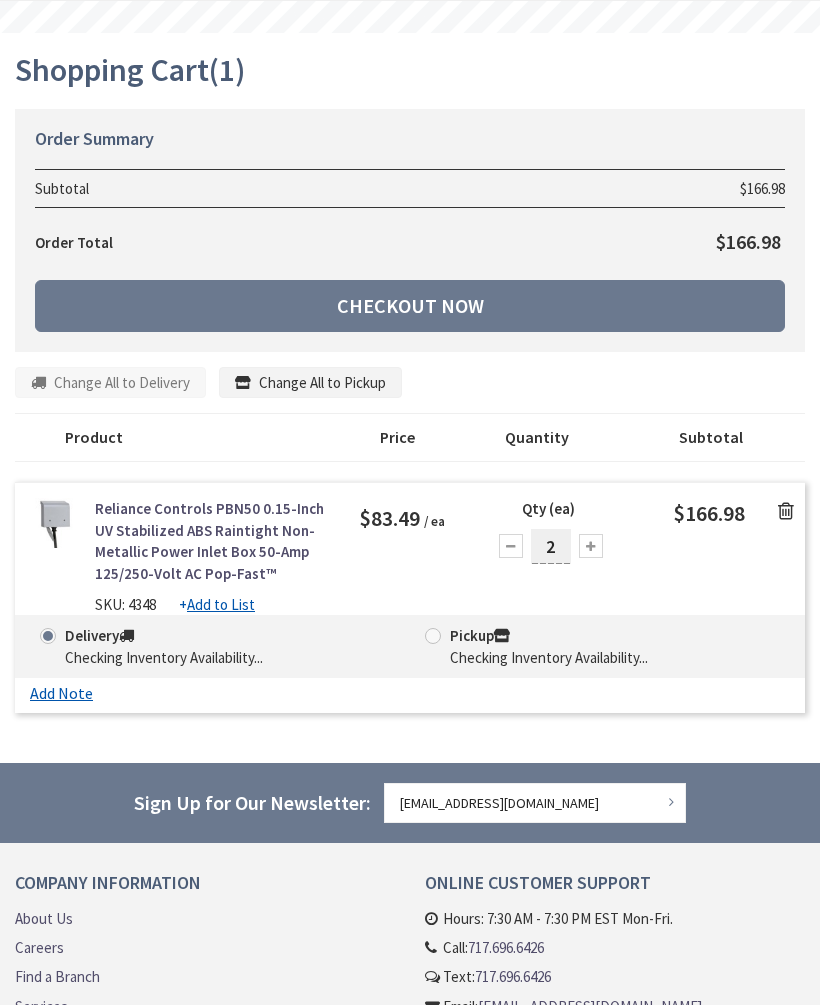 scroll, scrollTop: 0, scrollLeft: 0, axis: both 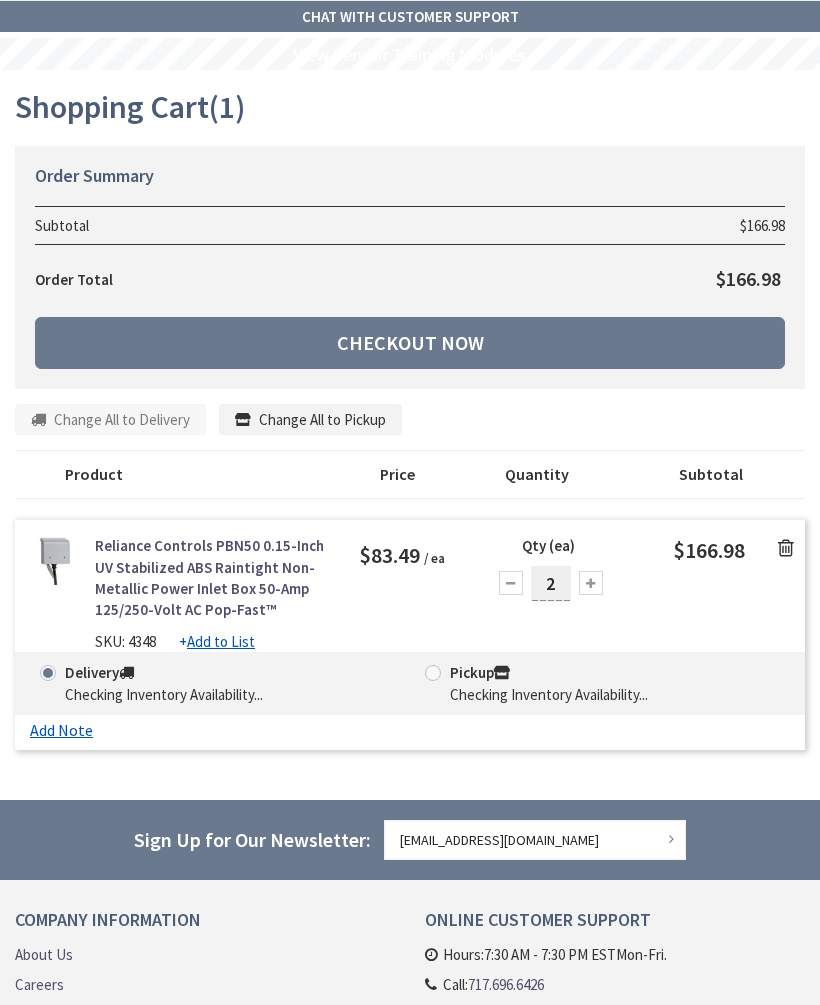 click at bounding box center [511, 583] 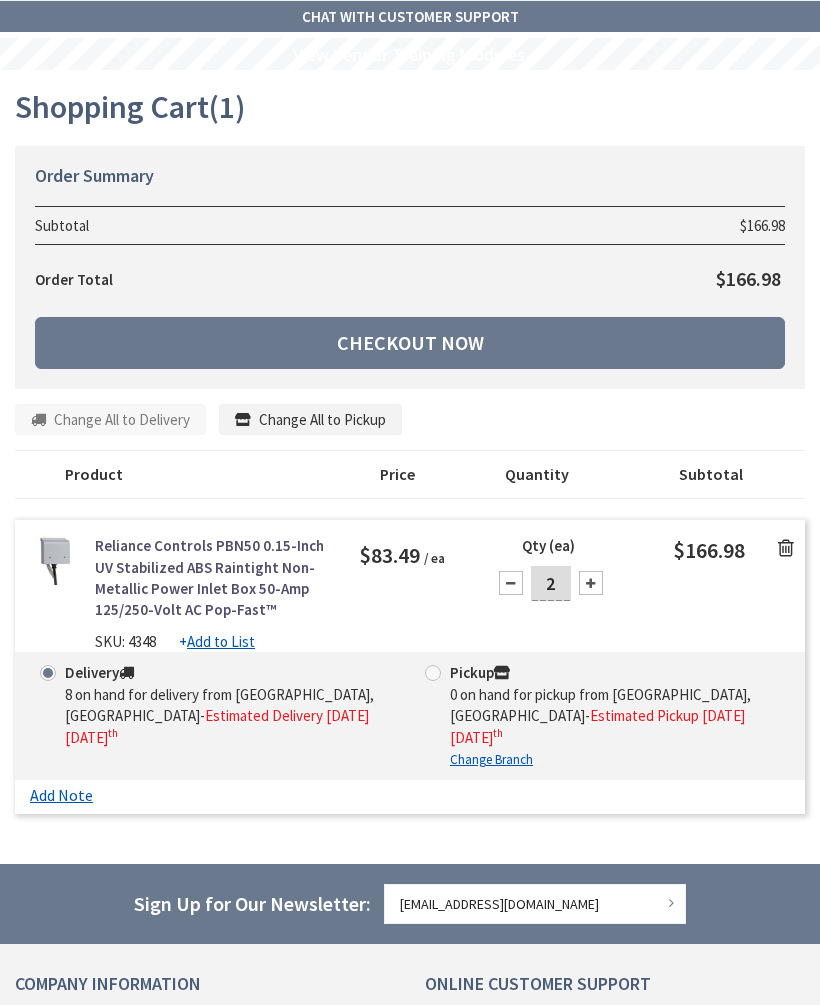 click on "2" at bounding box center [551, 583] 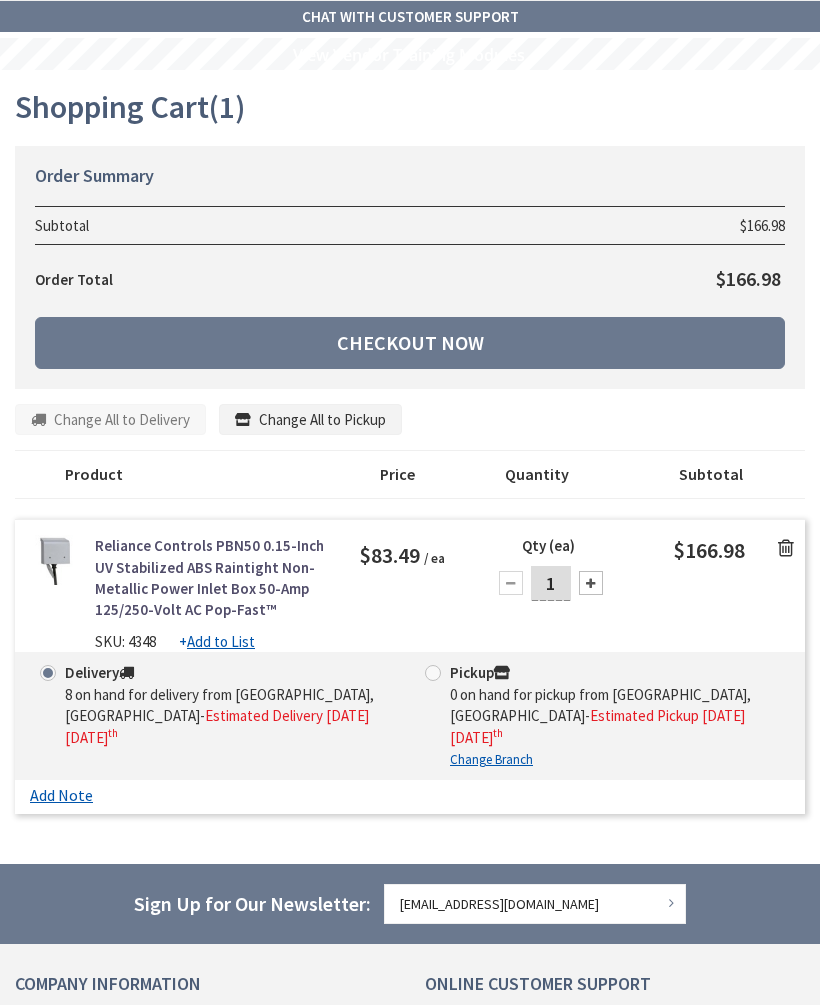 scroll, scrollTop: 0, scrollLeft: 0, axis: both 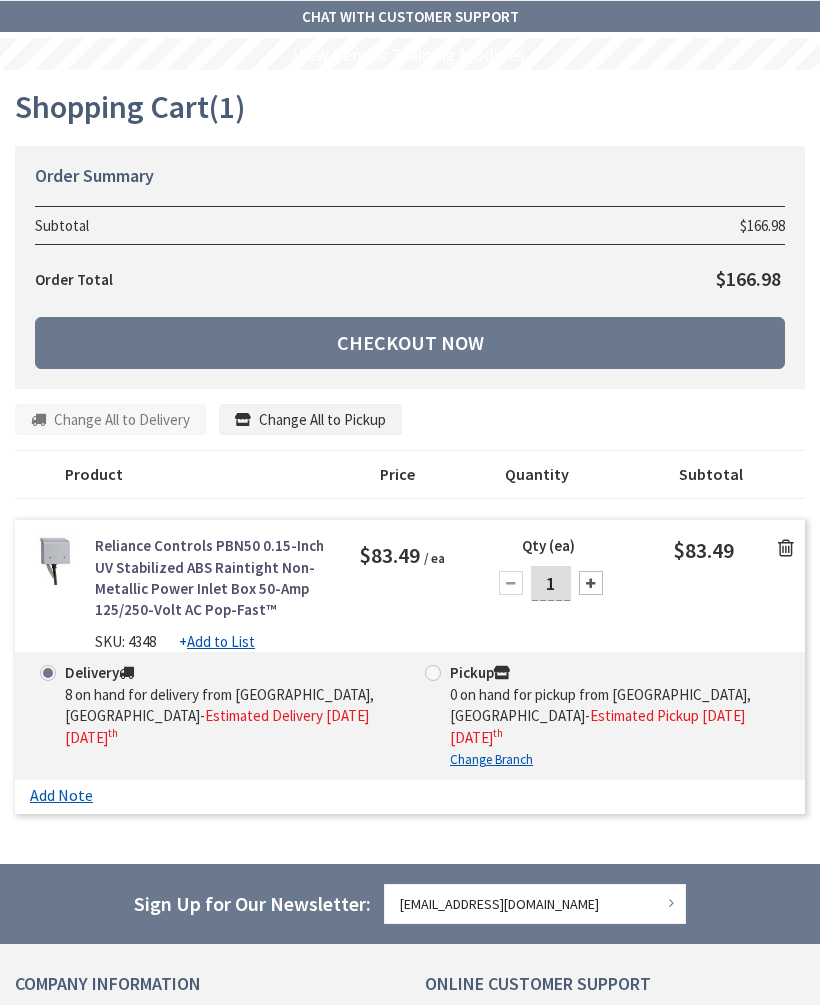 click on "Checkout Now" at bounding box center (410, 343) 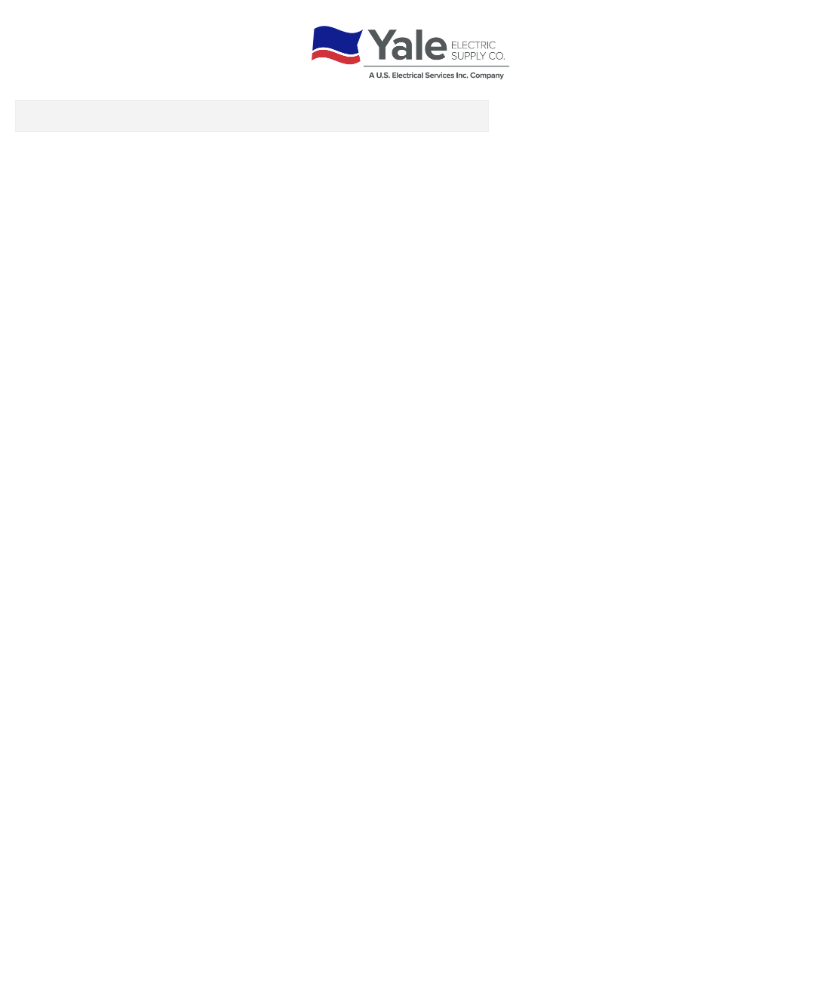 scroll, scrollTop: 0, scrollLeft: 0, axis: both 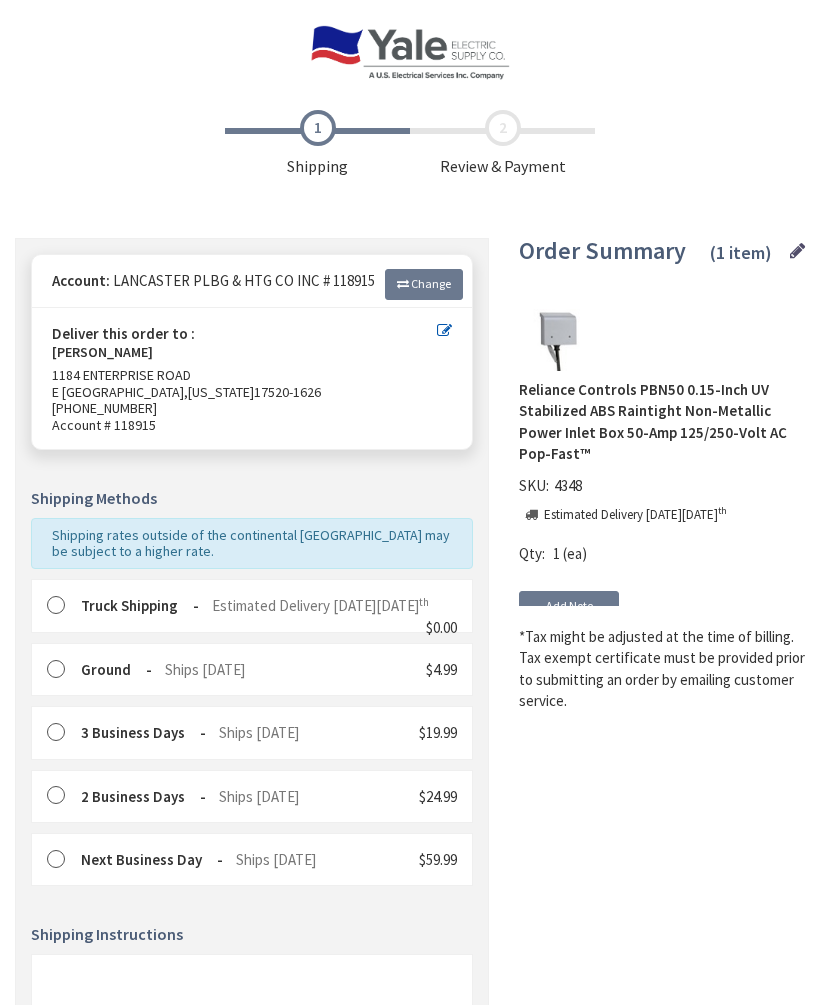 click at bounding box center [62, 606] 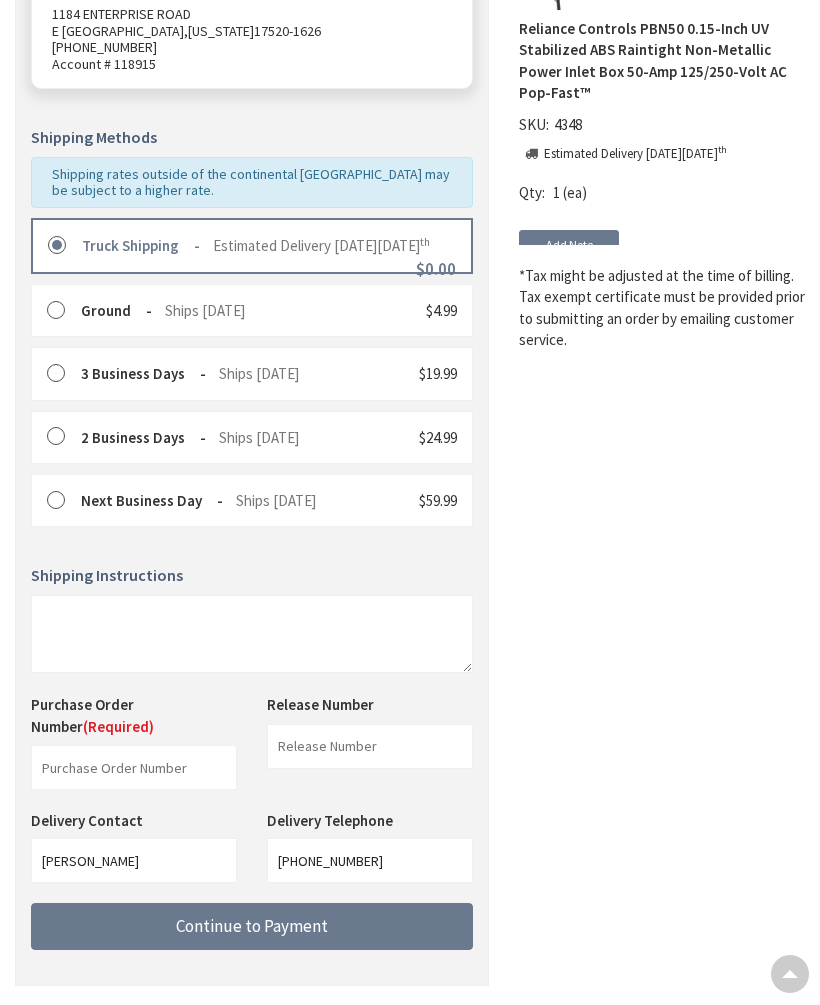 scroll, scrollTop: 406, scrollLeft: 0, axis: vertical 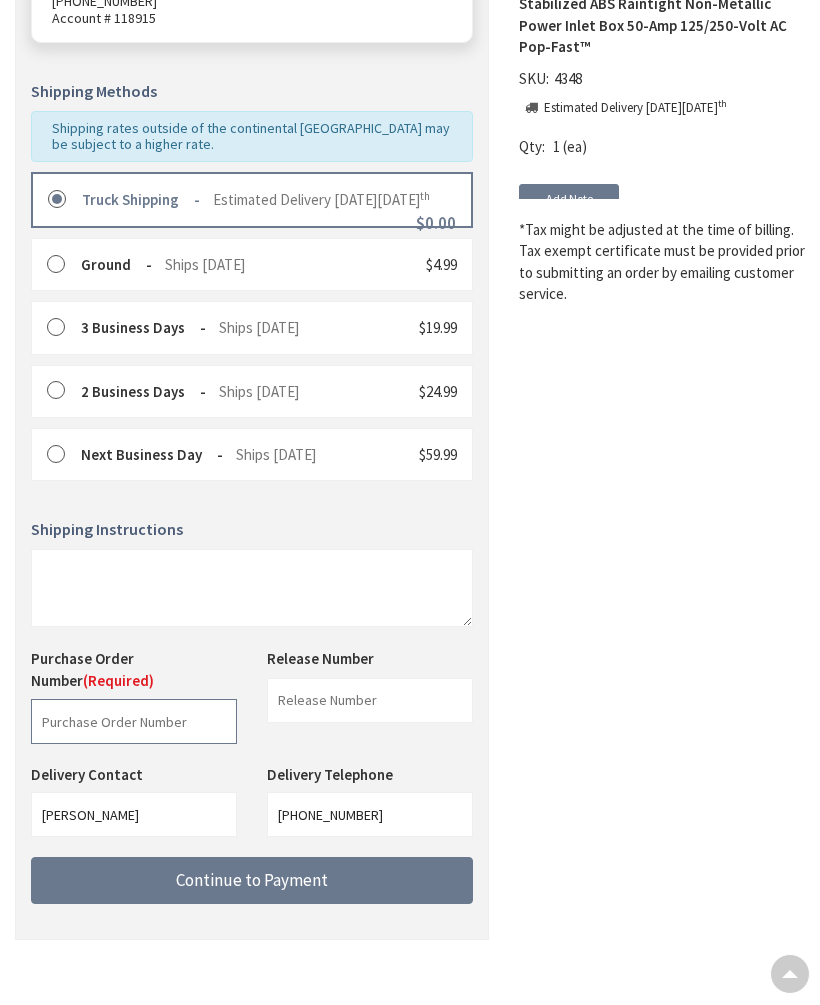 click at bounding box center [134, 722] 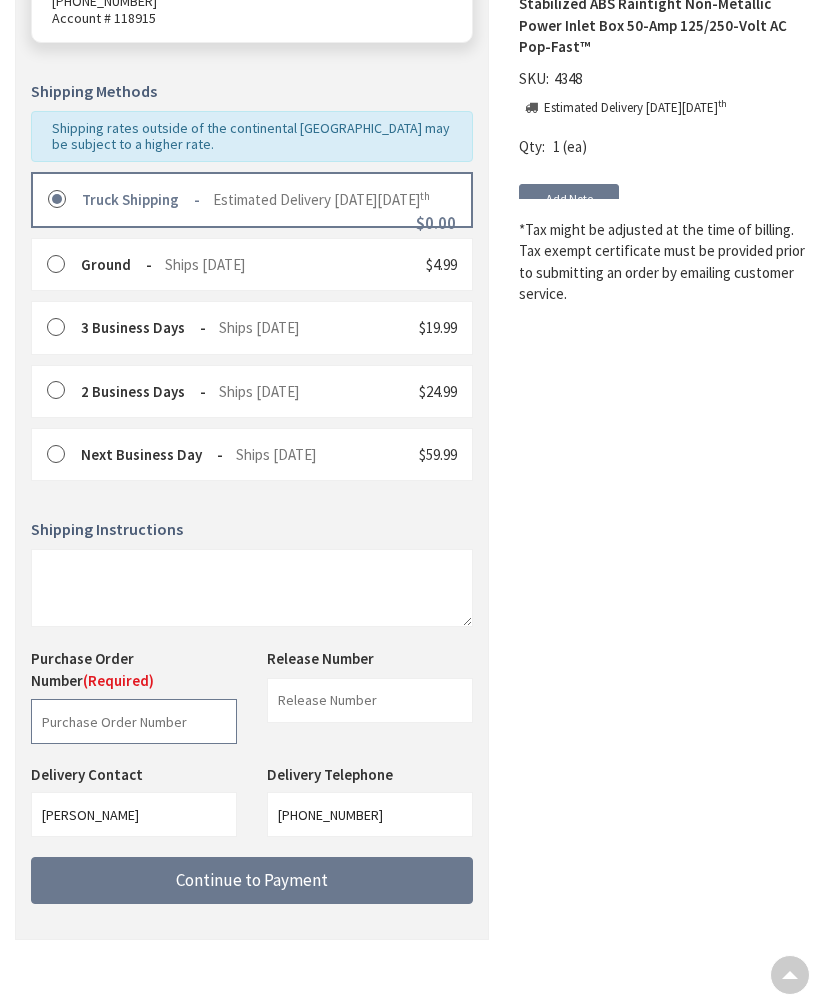 scroll, scrollTop: 406, scrollLeft: 0, axis: vertical 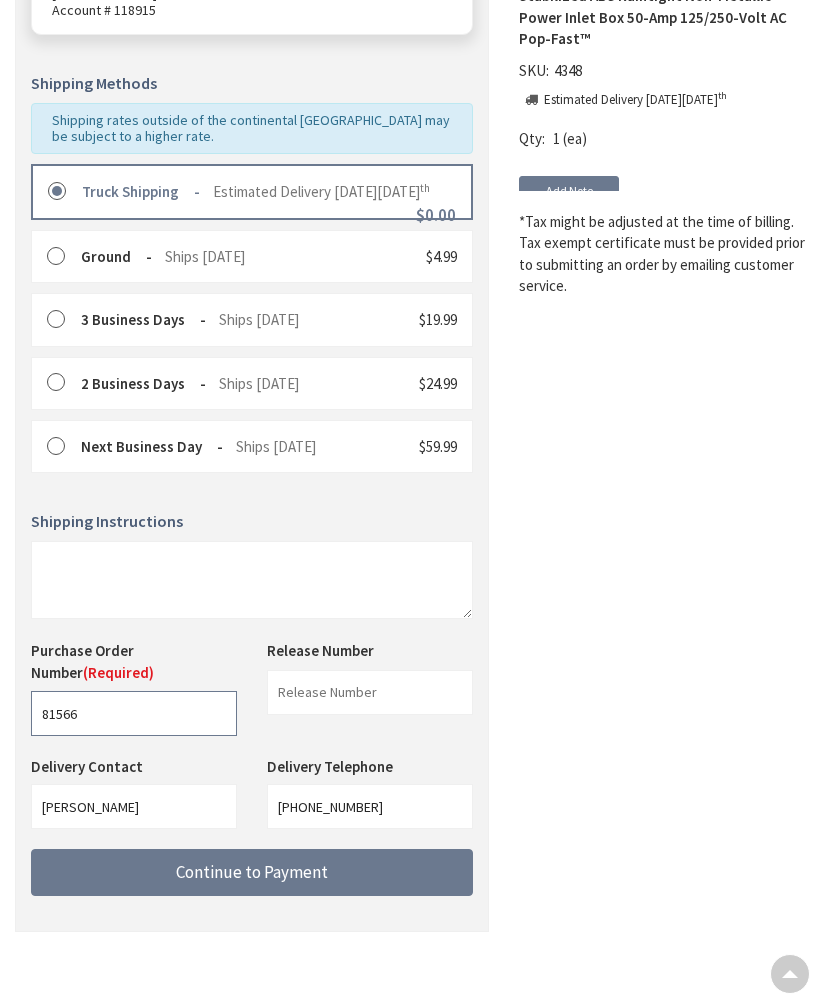 type on "81566" 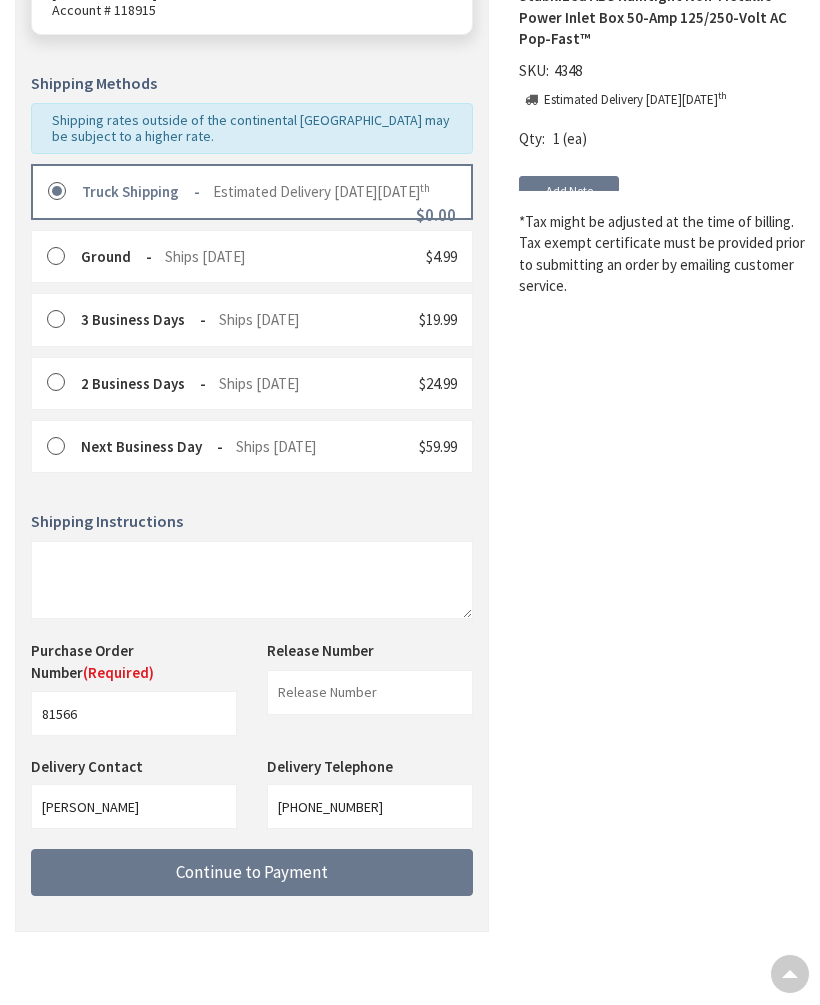 click on "Continue to Payment" at bounding box center (252, 873) 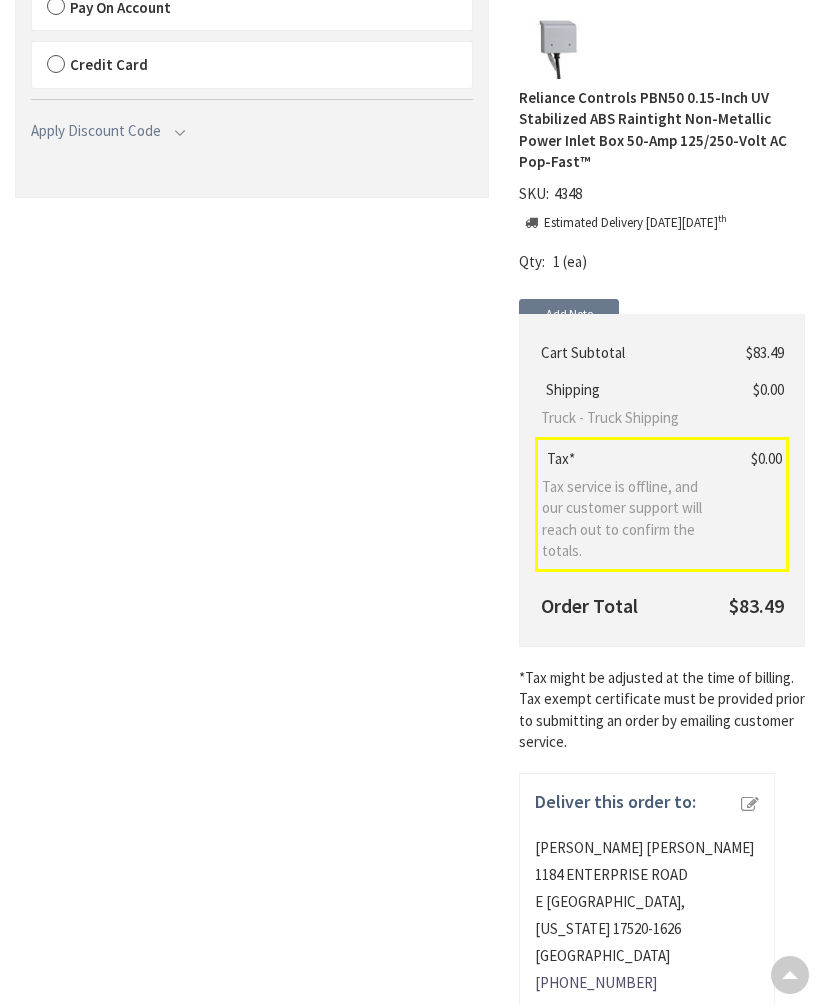 scroll, scrollTop: 0, scrollLeft: 0, axis: both 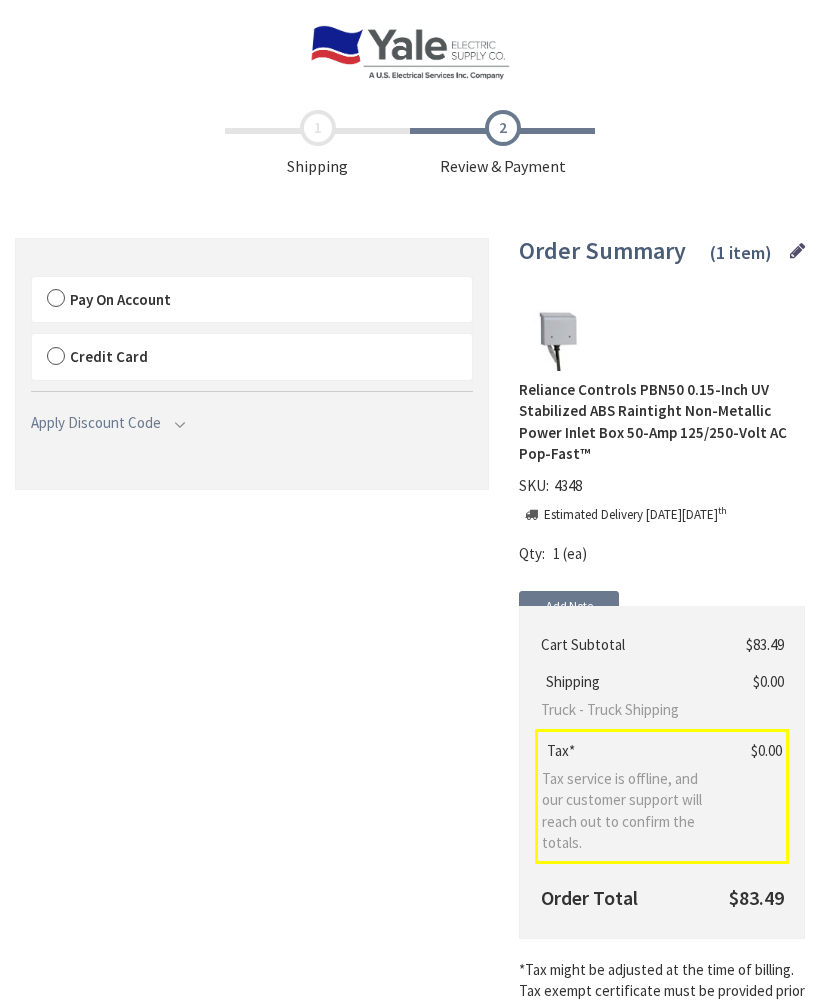 click on "Pay On Account" at bounding box center (252, 300) 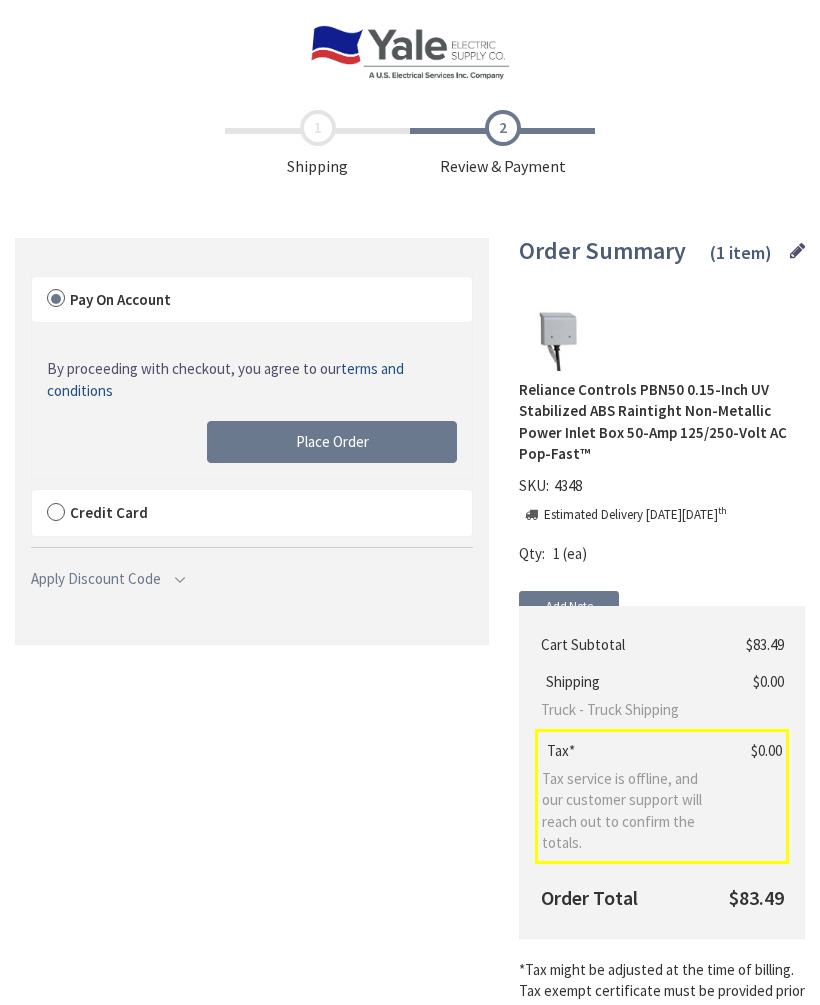 click on "By proceeding with checkout, you agree to our  terms and conditions
Place Order" at bounding box center [252, 399] 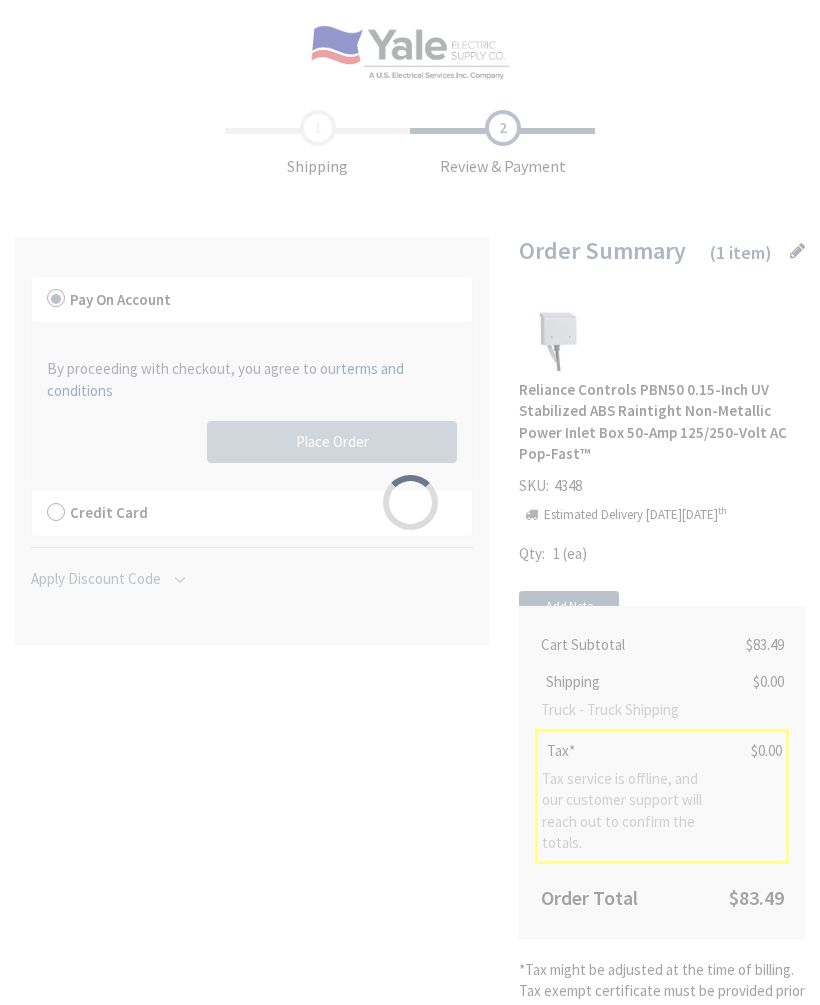 click on "Please wait..." at bounding box center (410, 502) 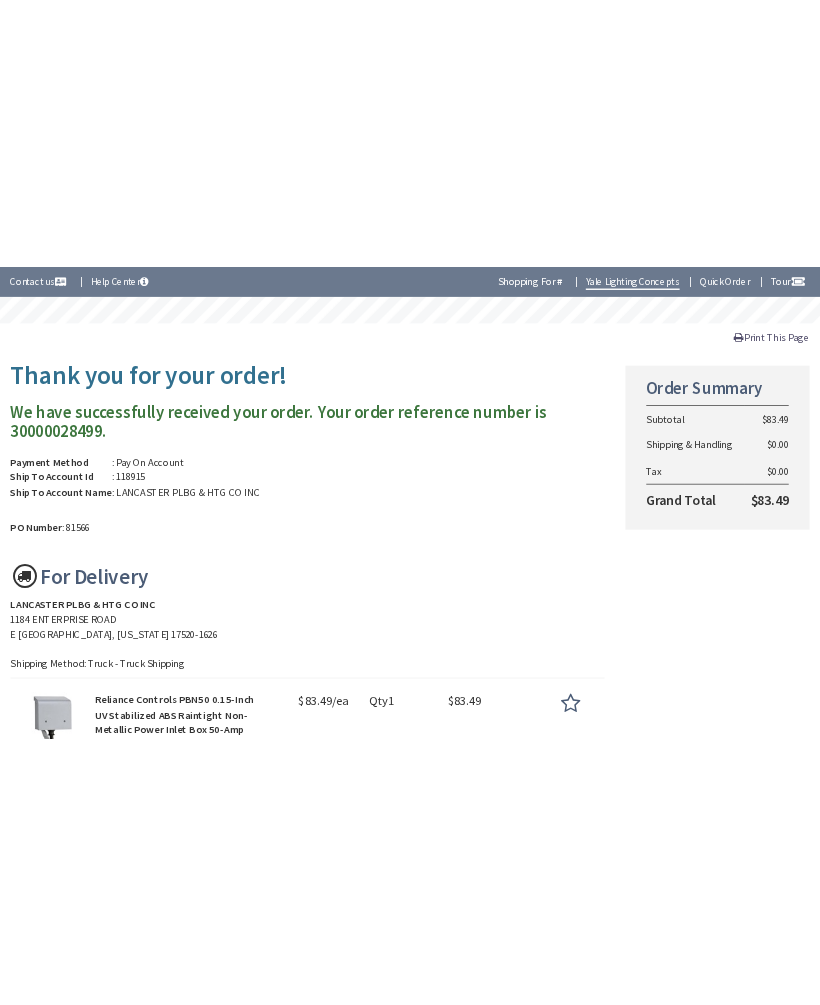 scroll, scrollTop: 0, scrollLeft: 0, axis: both 